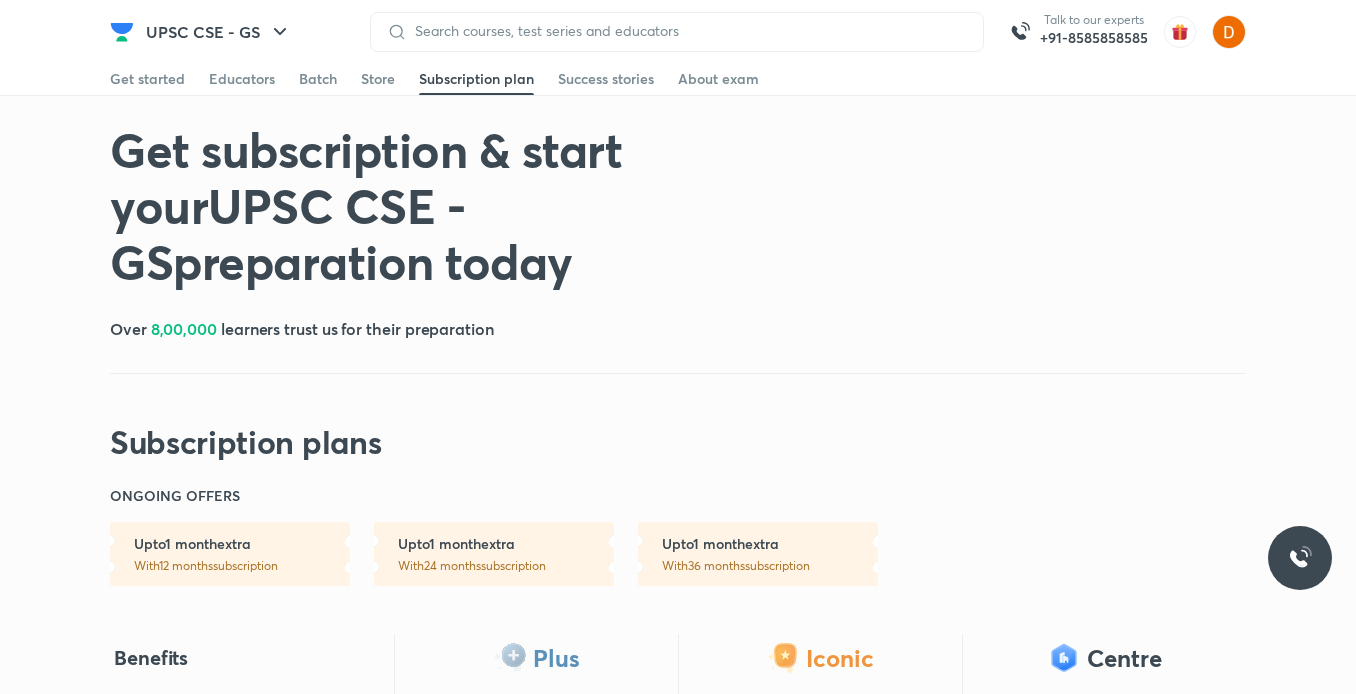 scroll, scrollTop: 0, scrollLeft: 0, axis: both 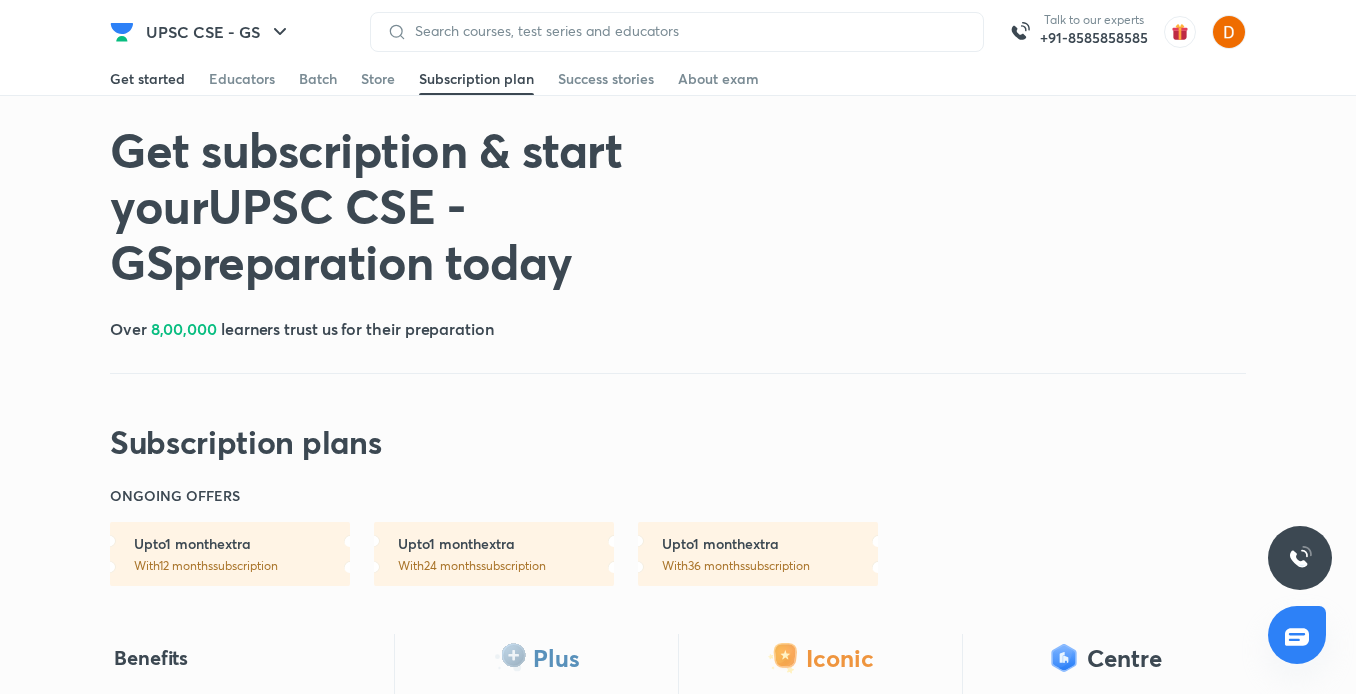 click on "Get started" at bounding box center [147, 79] 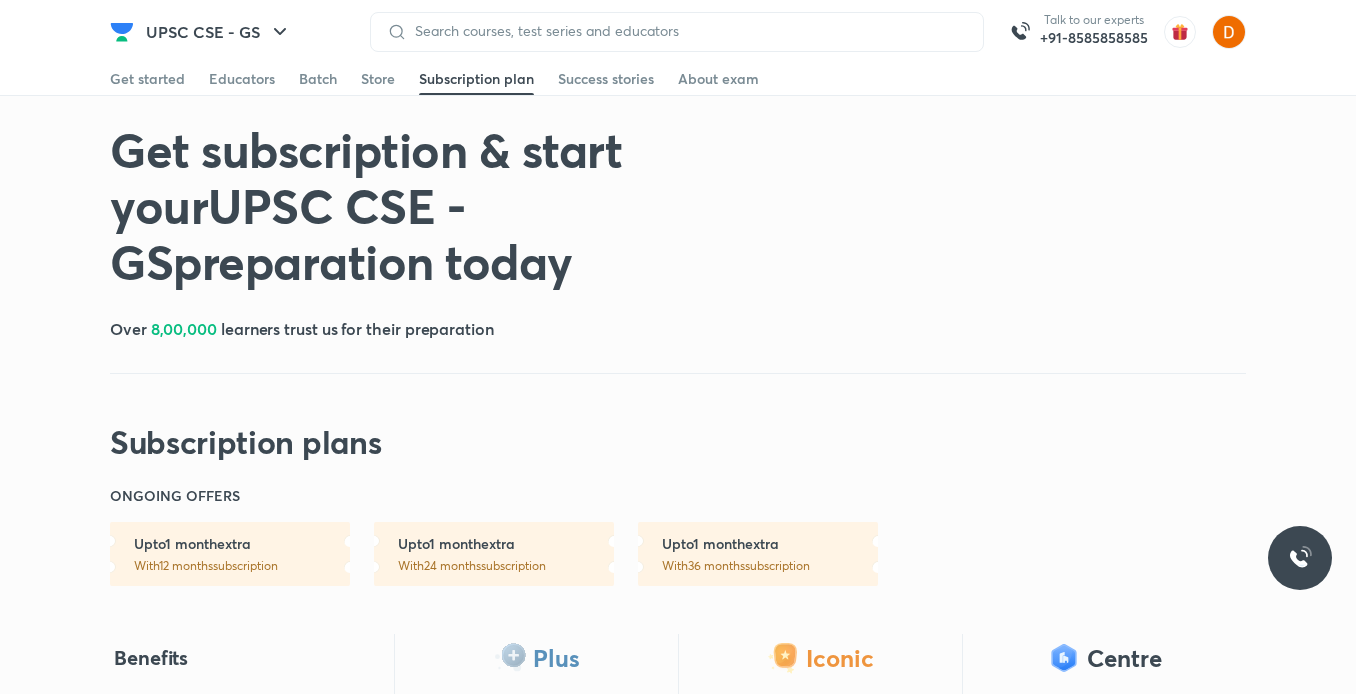 scroll, scrollTop: 0, scrollLeft: 0, axis: both 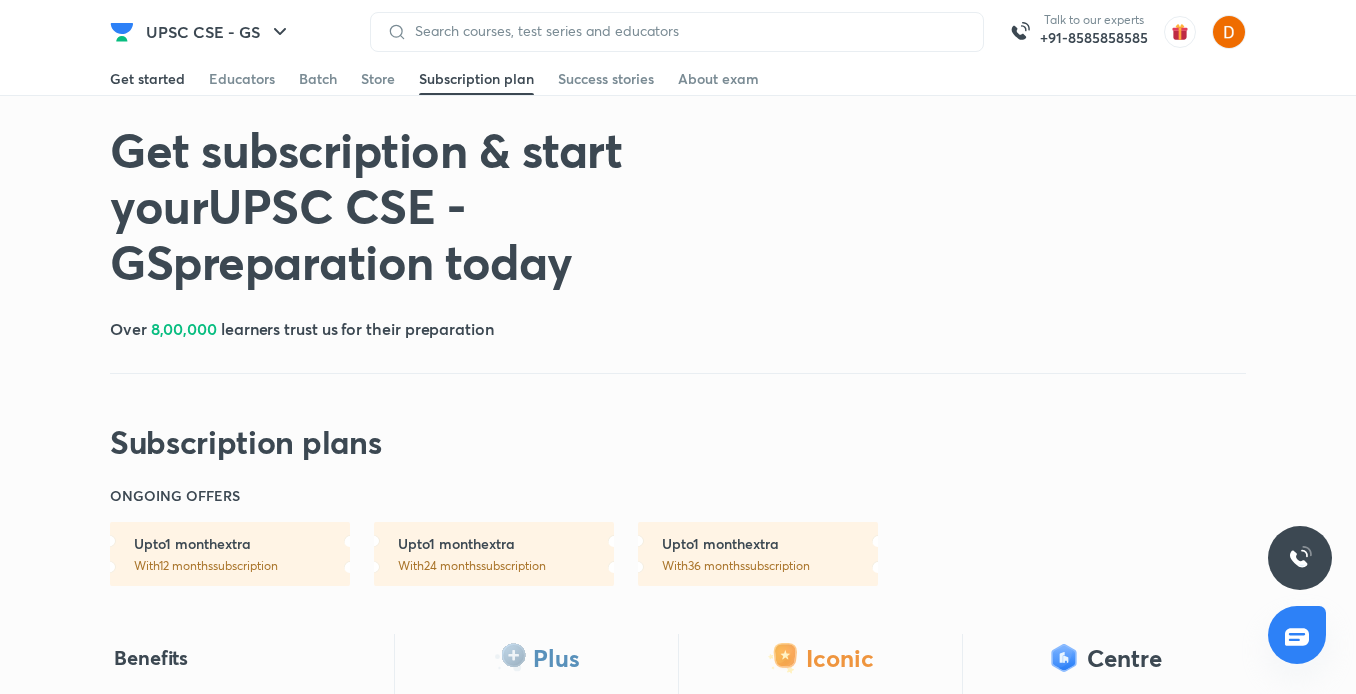 click on "Get started" at bounding box center [147, 79] 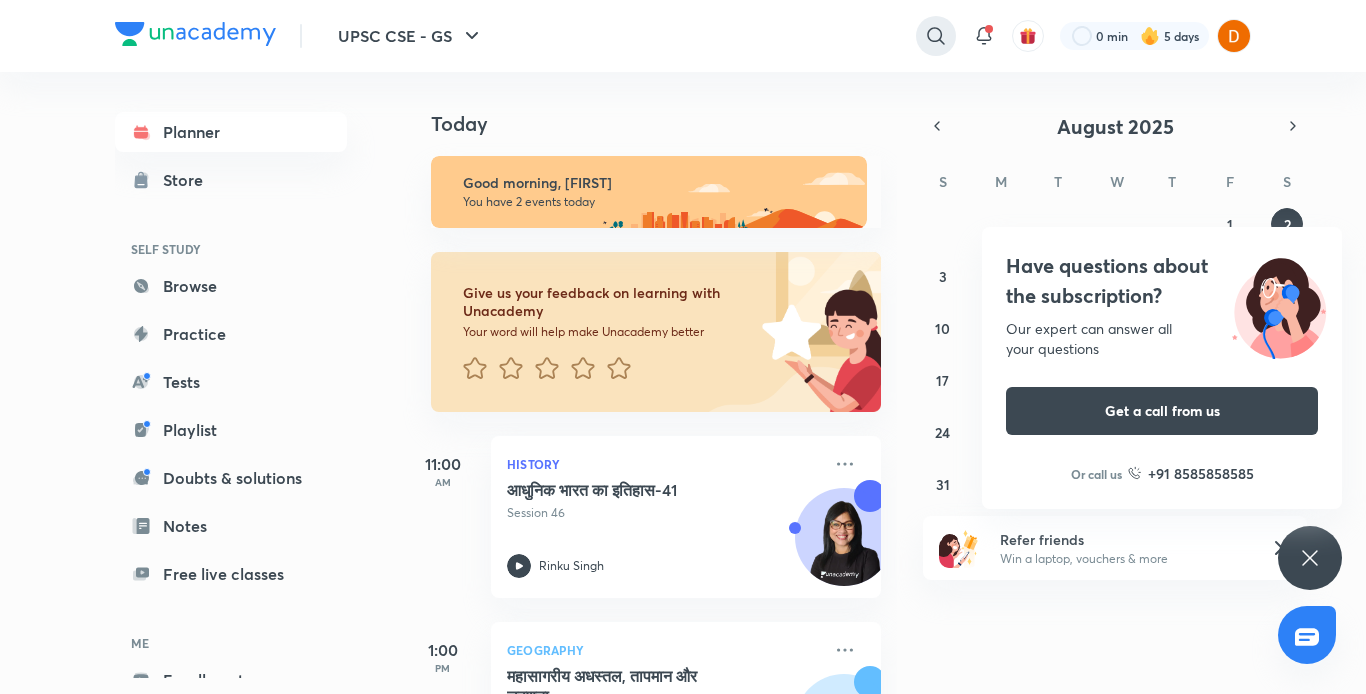 click 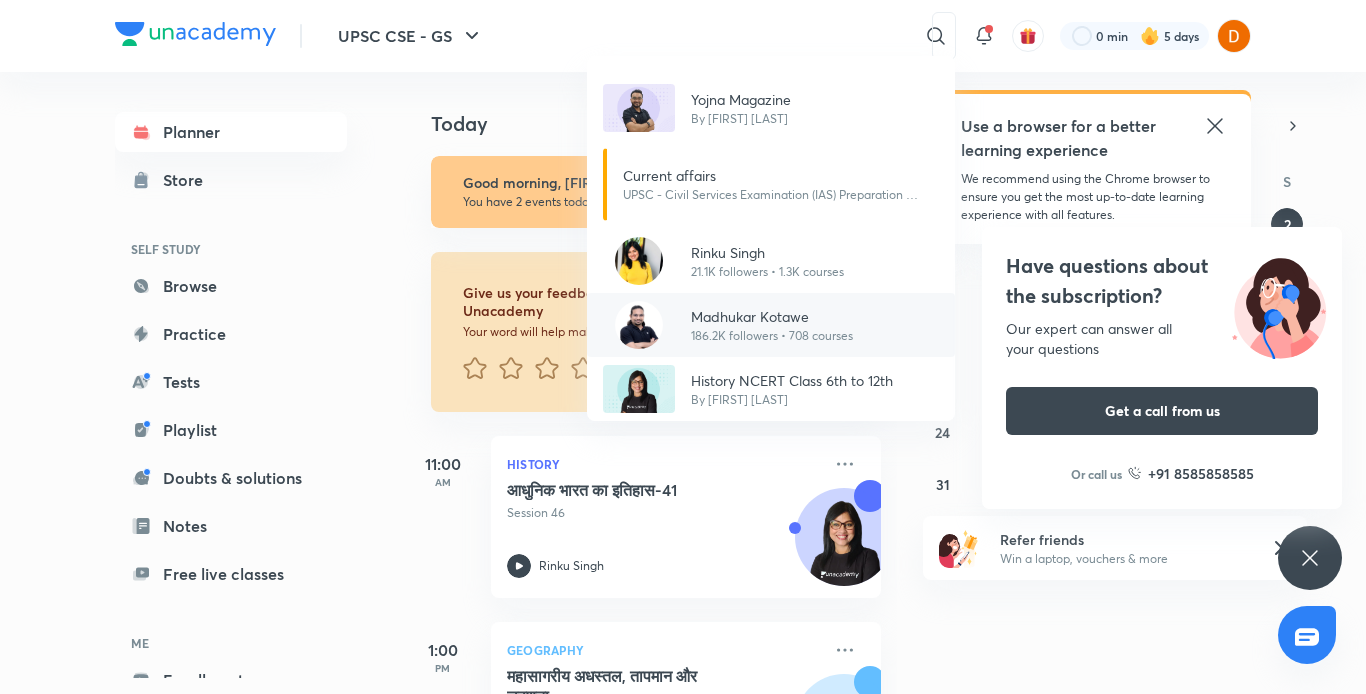 click on "186.2K followers • 708 courses" at bounding box center (772, 336) 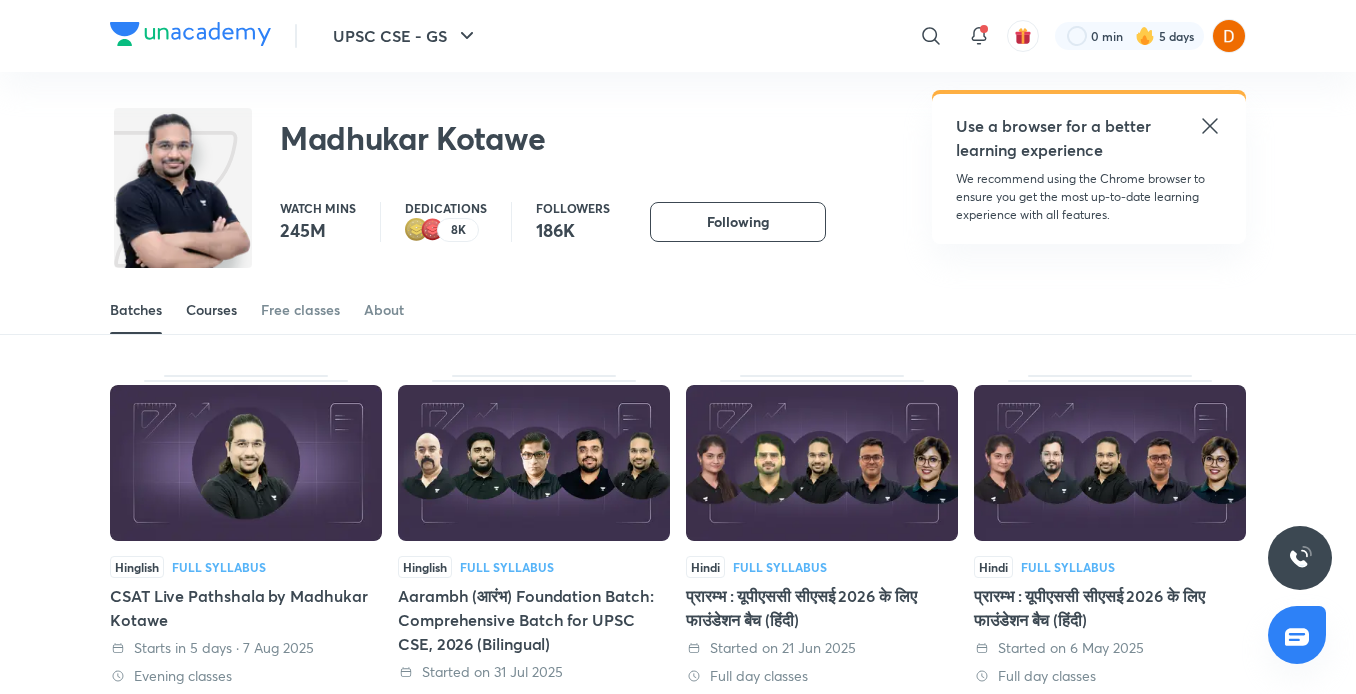 click on "Courses" at bounding box center (211, 310) 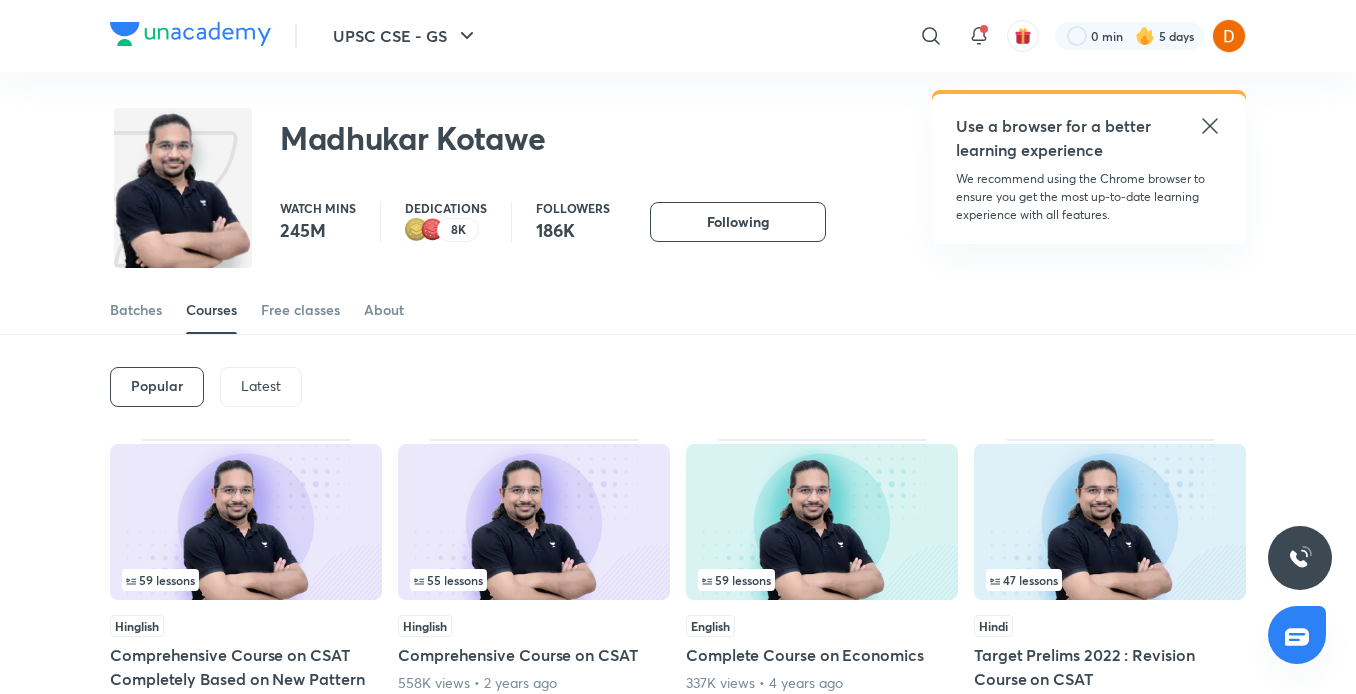click on "Latest" at bounding box center [261, 386] 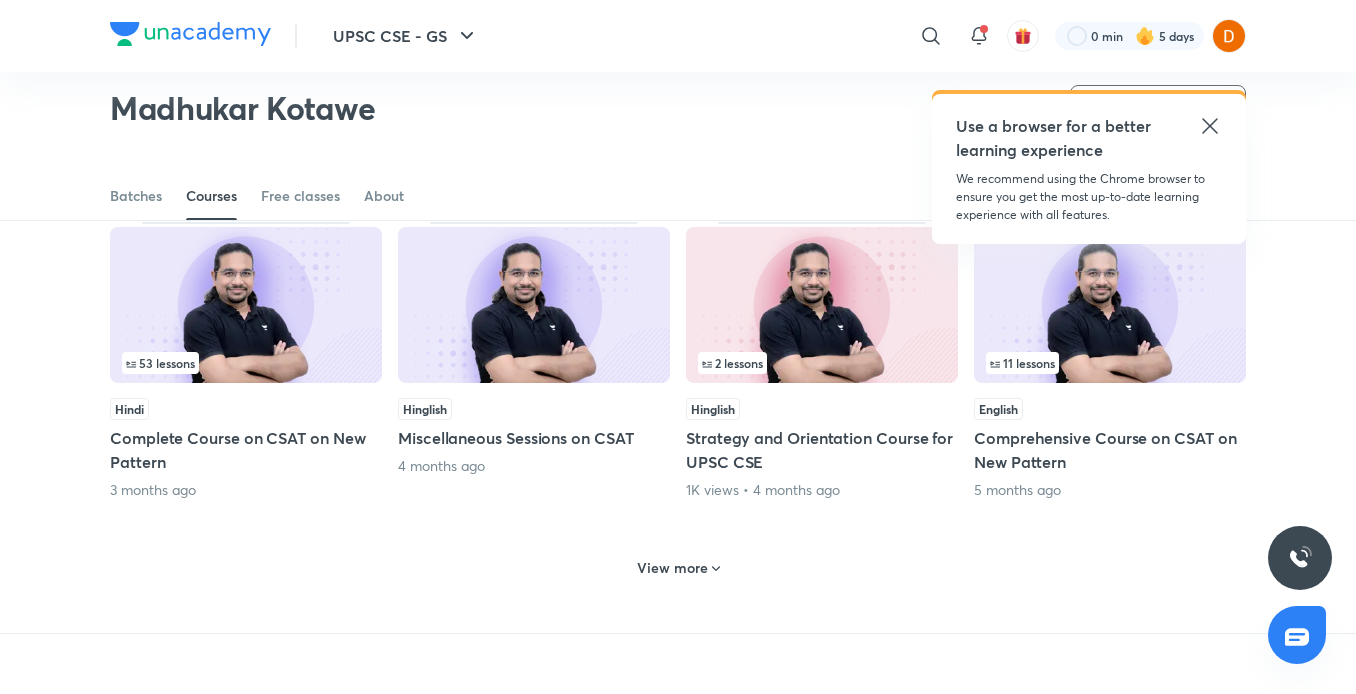 scroll, scrollTop: 795, scrollLeft: 0, axis: vertical 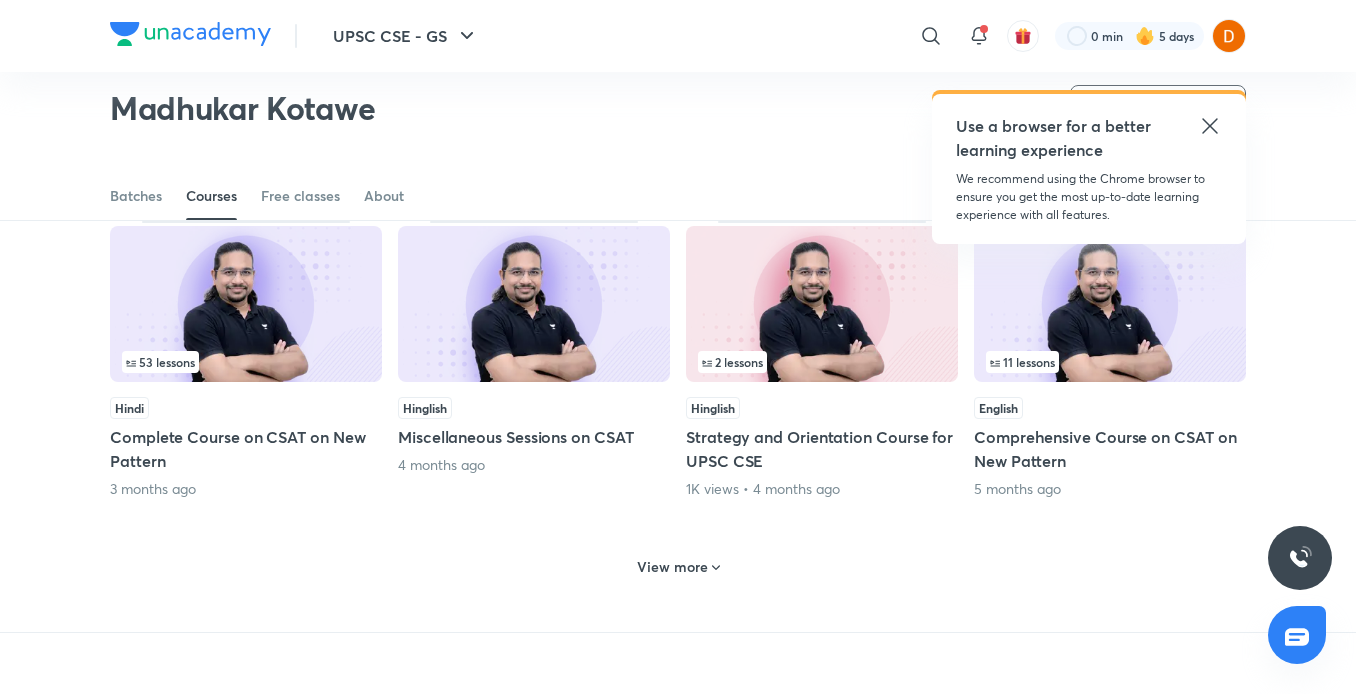 click on "View more" at bounding box center (672, 567) 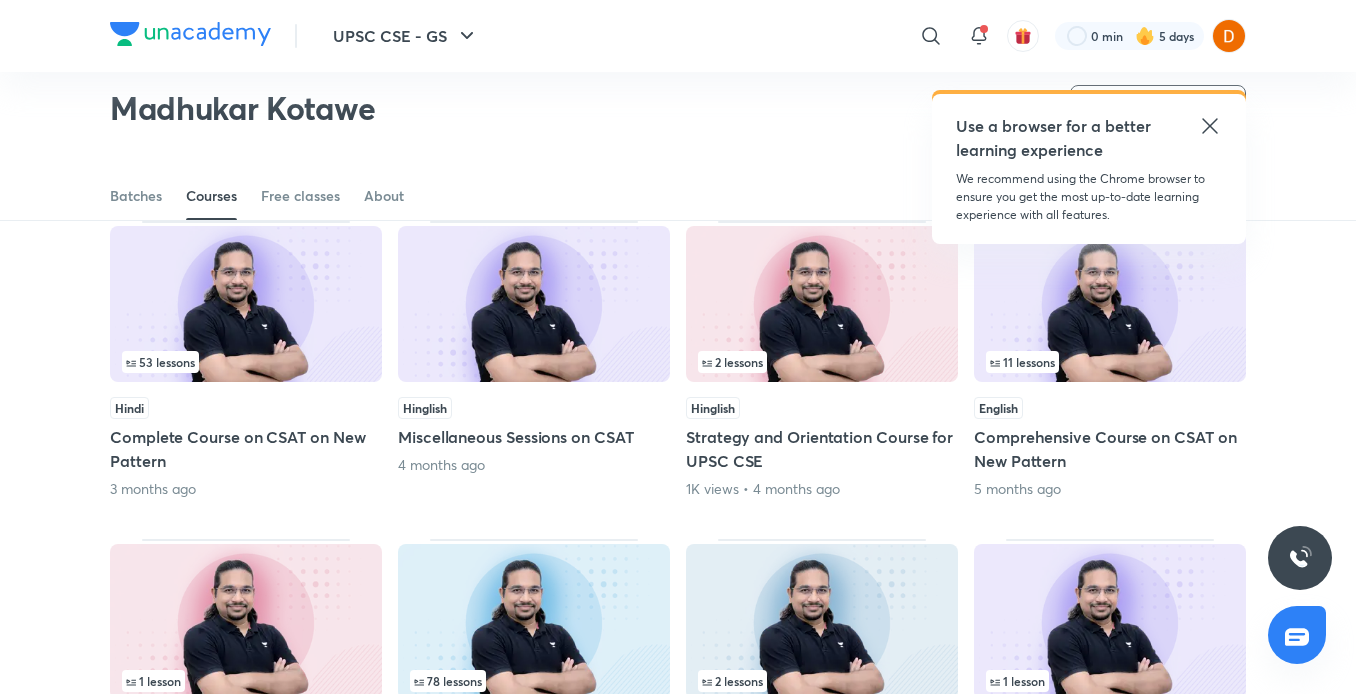 click at bounding box center [534, 622] 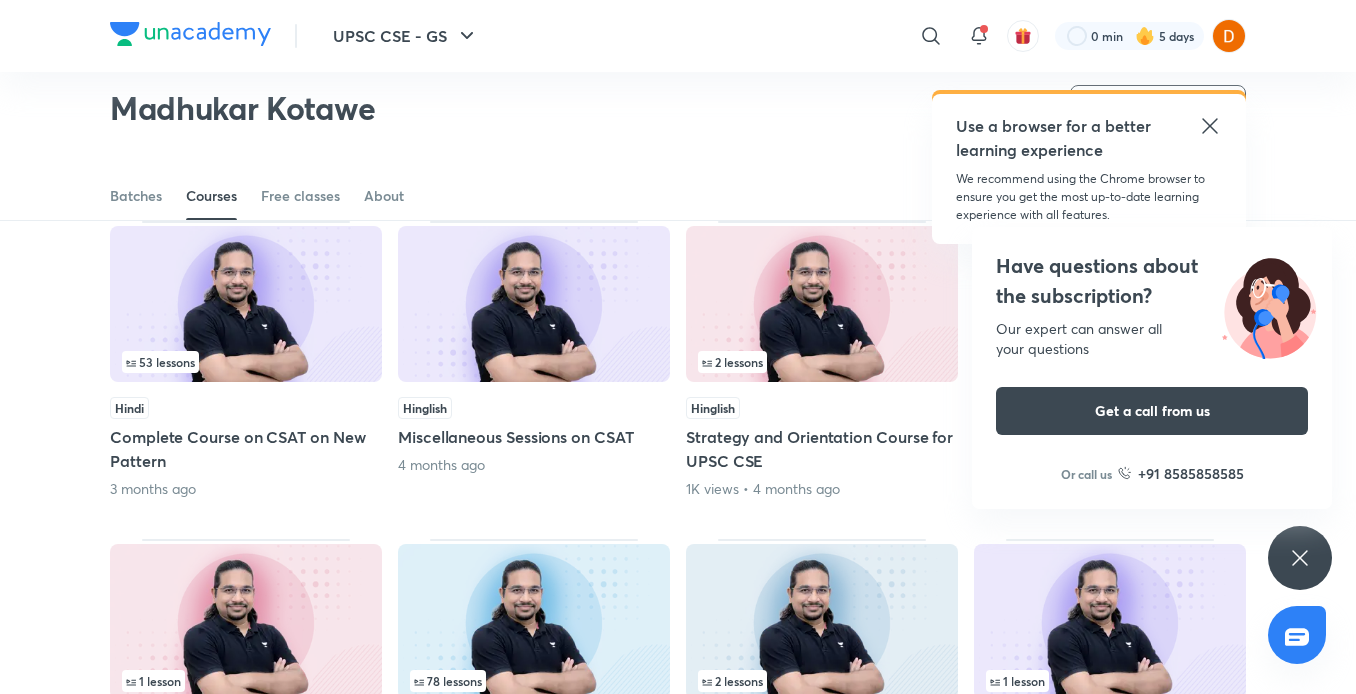scroll, scrollTop: 0, scrollLeft: 0, axis: both 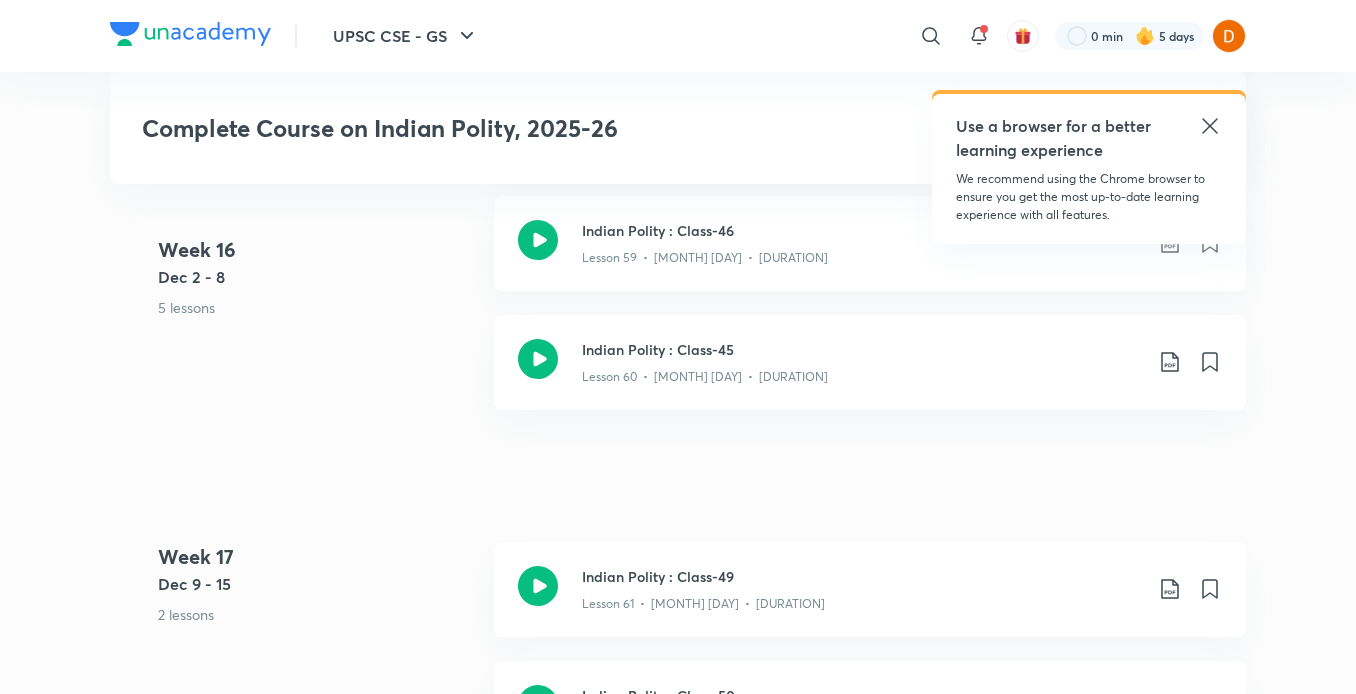 click on "Week 16 Dec 2 - 8 5 lessons Indian Polity : Class-43 Lesson 56  •  Dec 2  •  1h 54m  Indian Polity : Class-44 Lesson 57  •  Dec 3  •  1h 22m  Doubt Clearing Session Lesson 58  •  Dec 5  •  1h 57m  Indian Polity : Class-46 Lesson 59  •  Dec 6  •  1h 52m  Indian Polity : Class-45 Lesson 60  •  Dec 8  •  2h 1m" at bounding box center [678, 136] 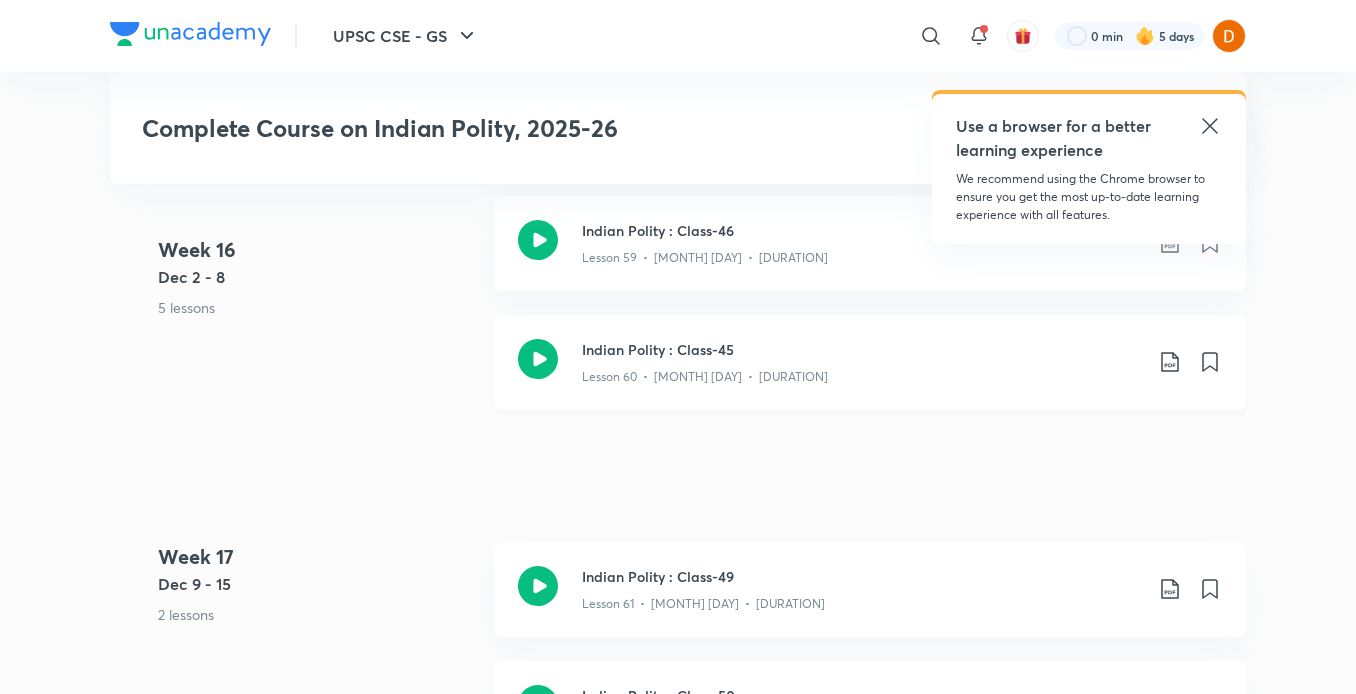 click 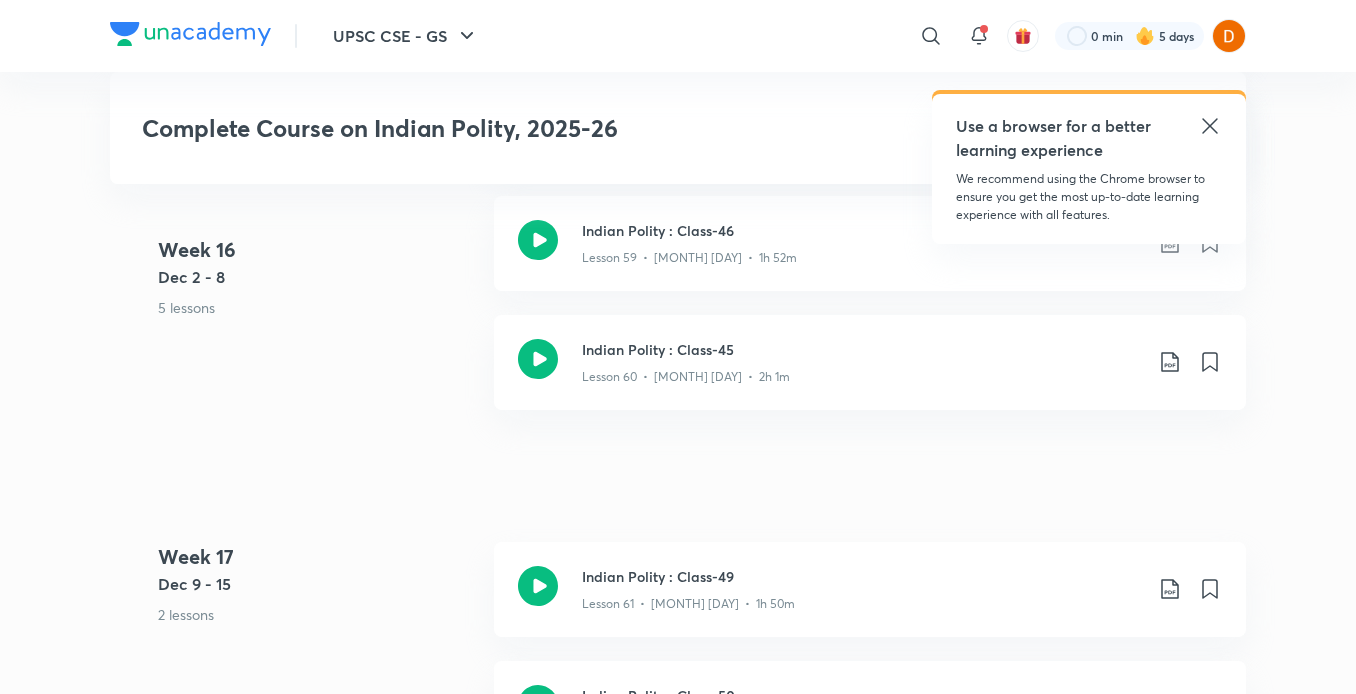 scroll, scrollTop: 9941, scrollLeft: 0, axis: vertical 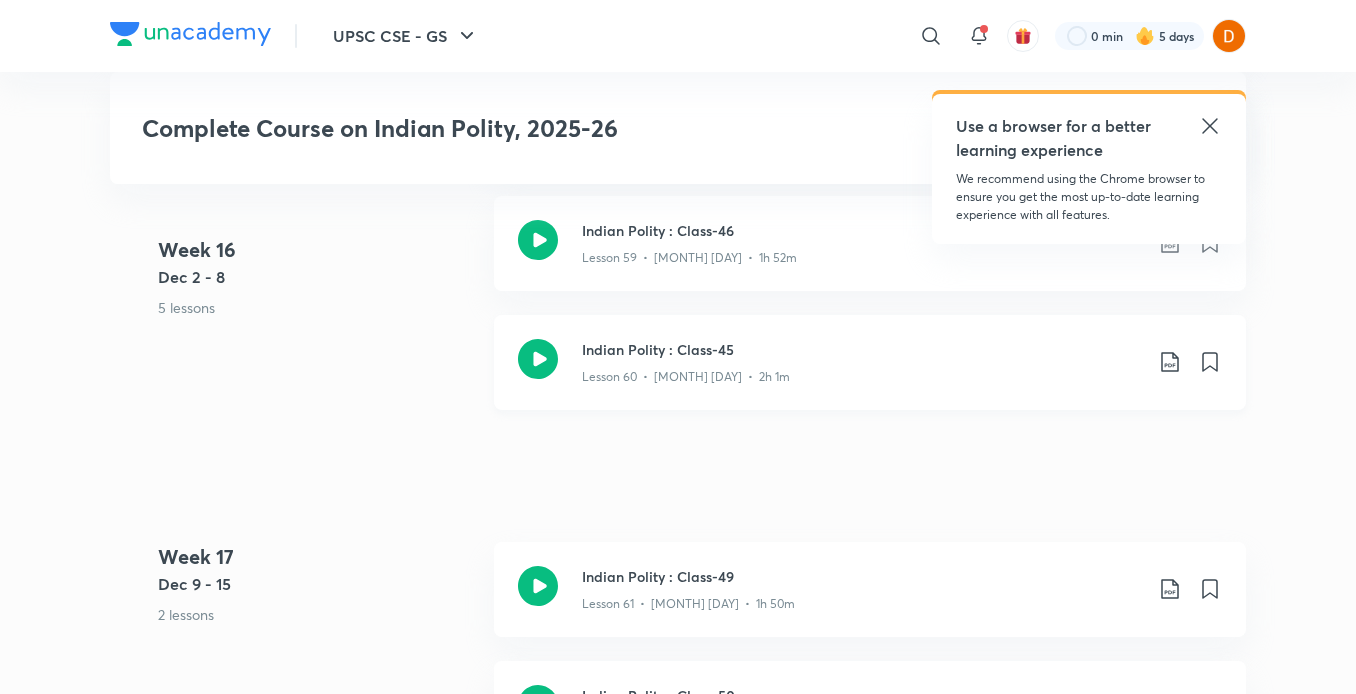 click 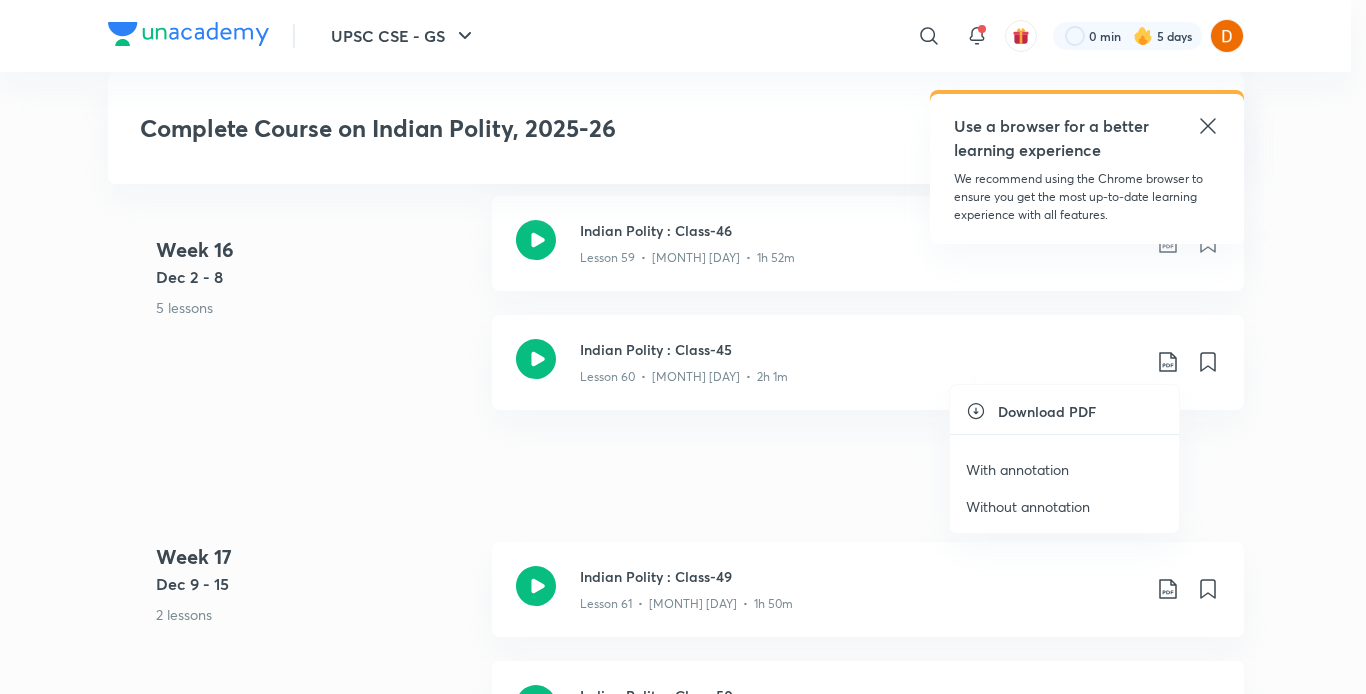 click on "With annotation" at bounding box center (1017, 469) 